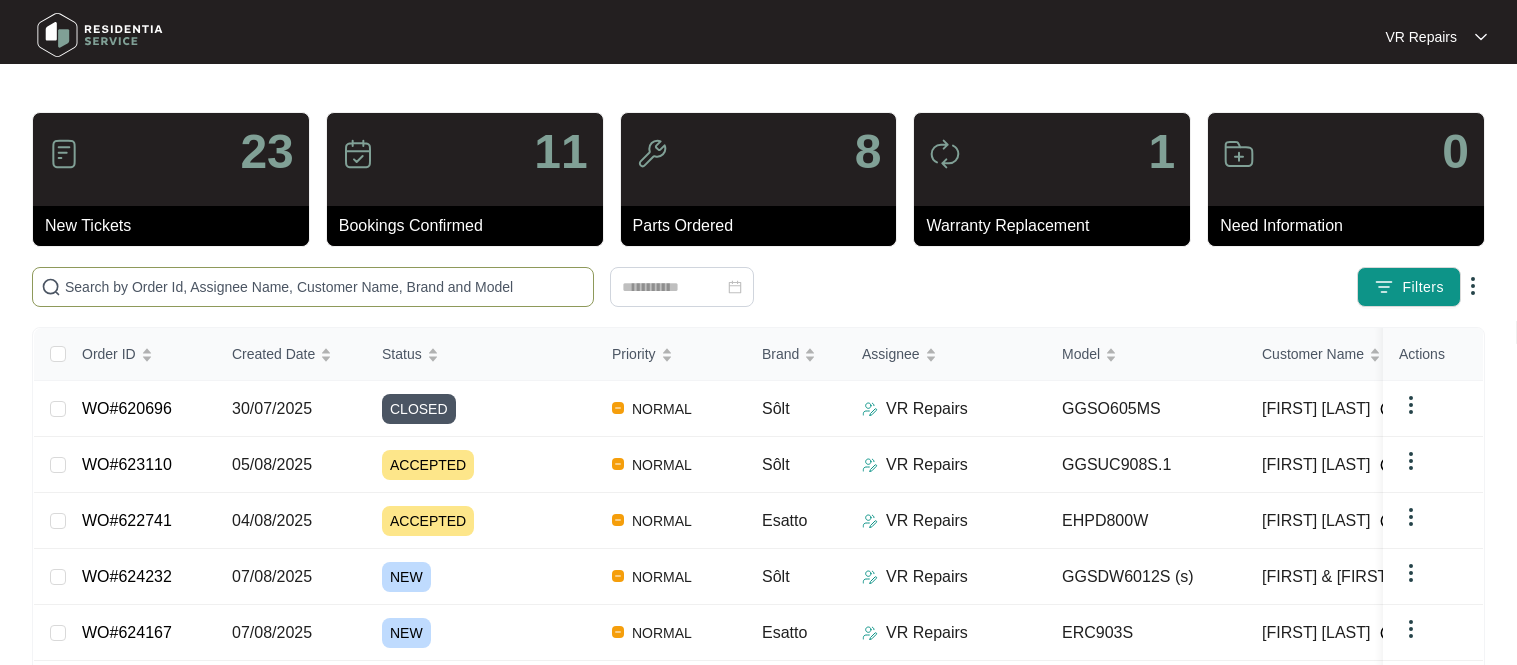 scroll, scrollTop: 0, scrollLeft: 0, axis: both 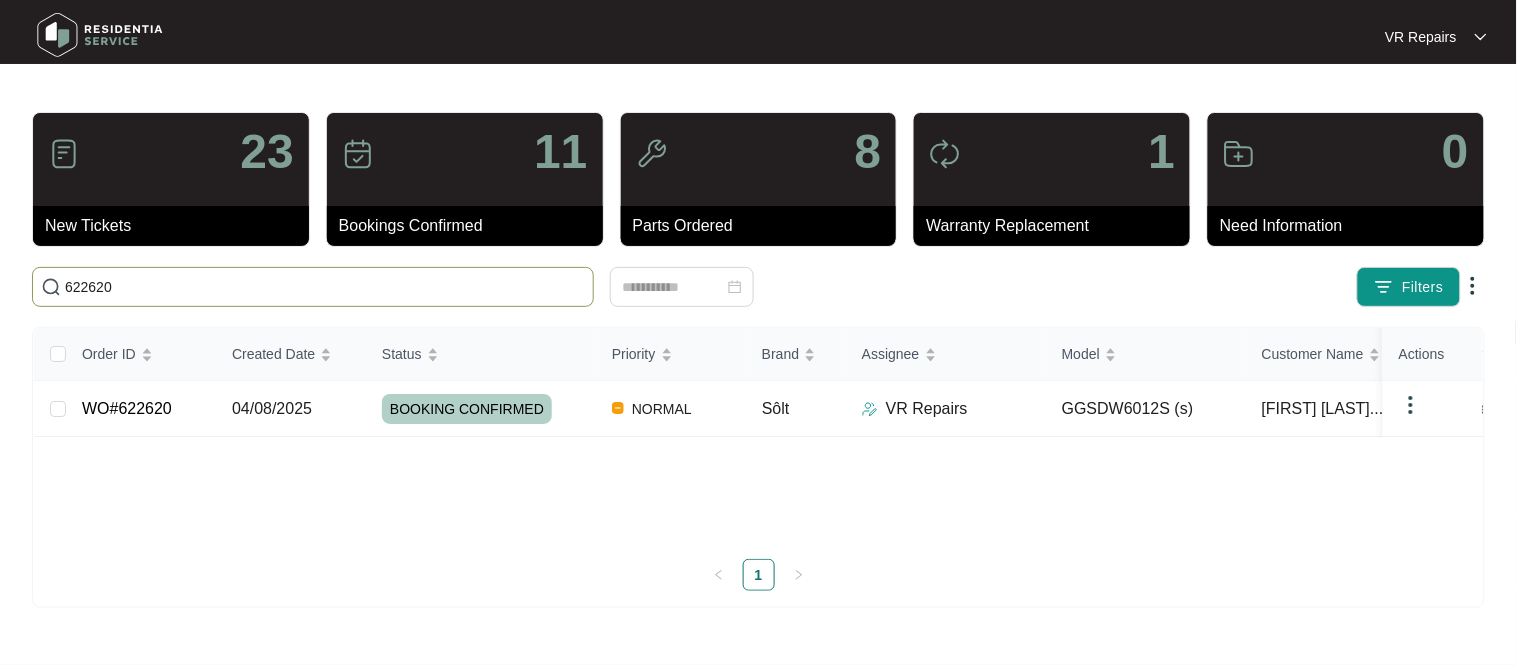 type on "622620" 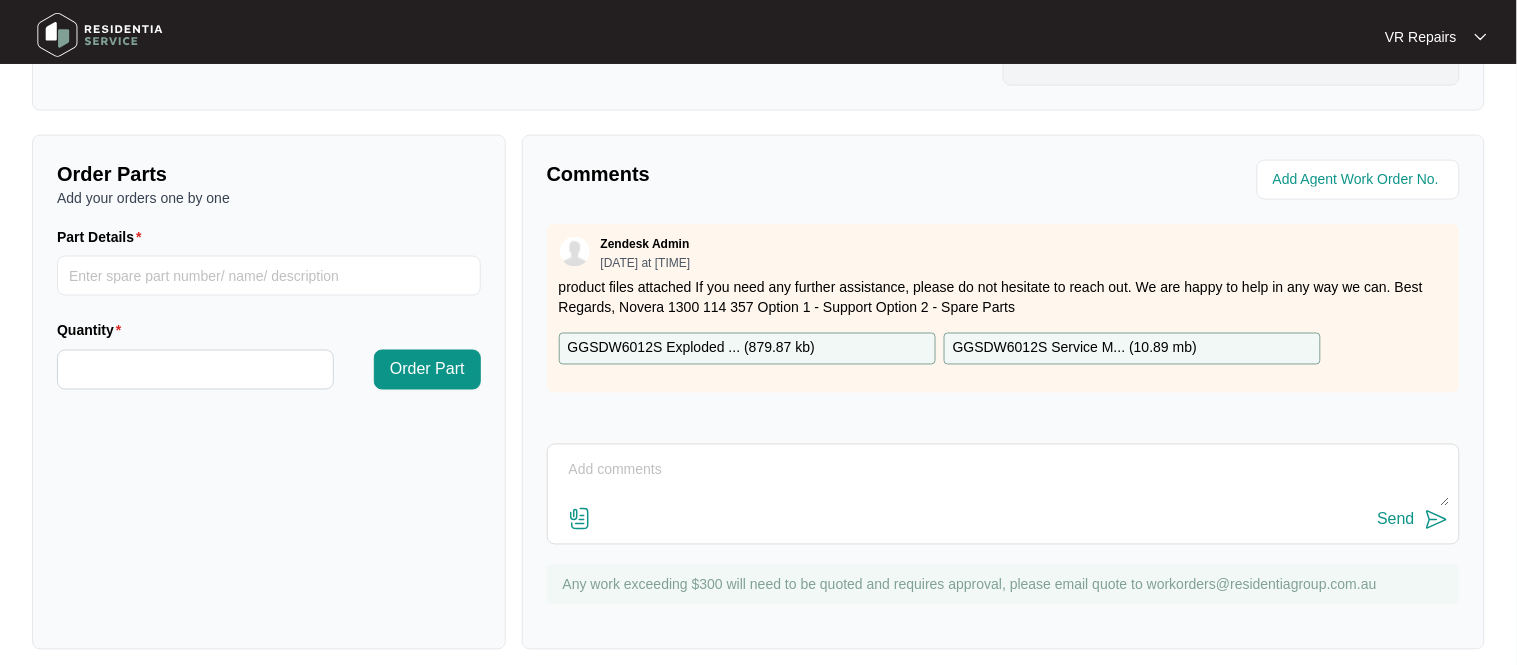 scroll, scrollTop: 662, scrollLeft: 0, axis: vertical 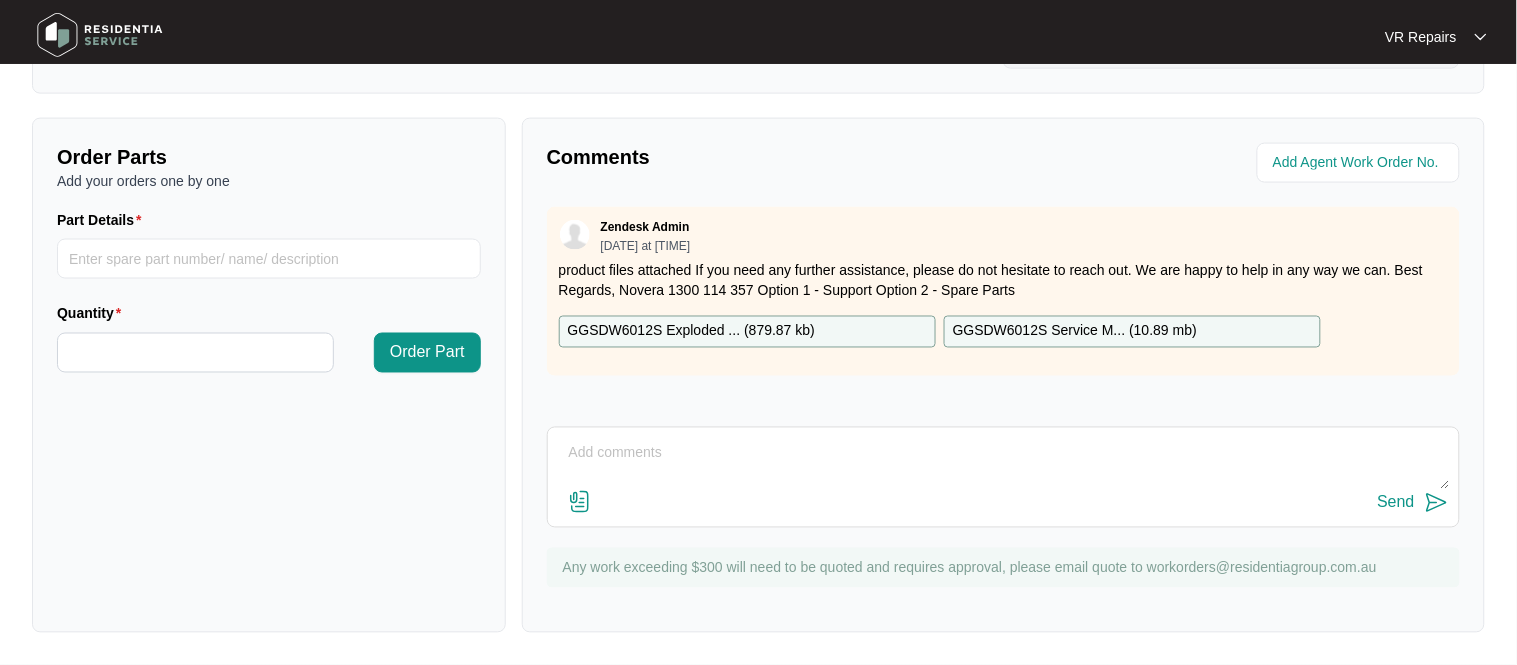 click at bounding box center [1003, 464] 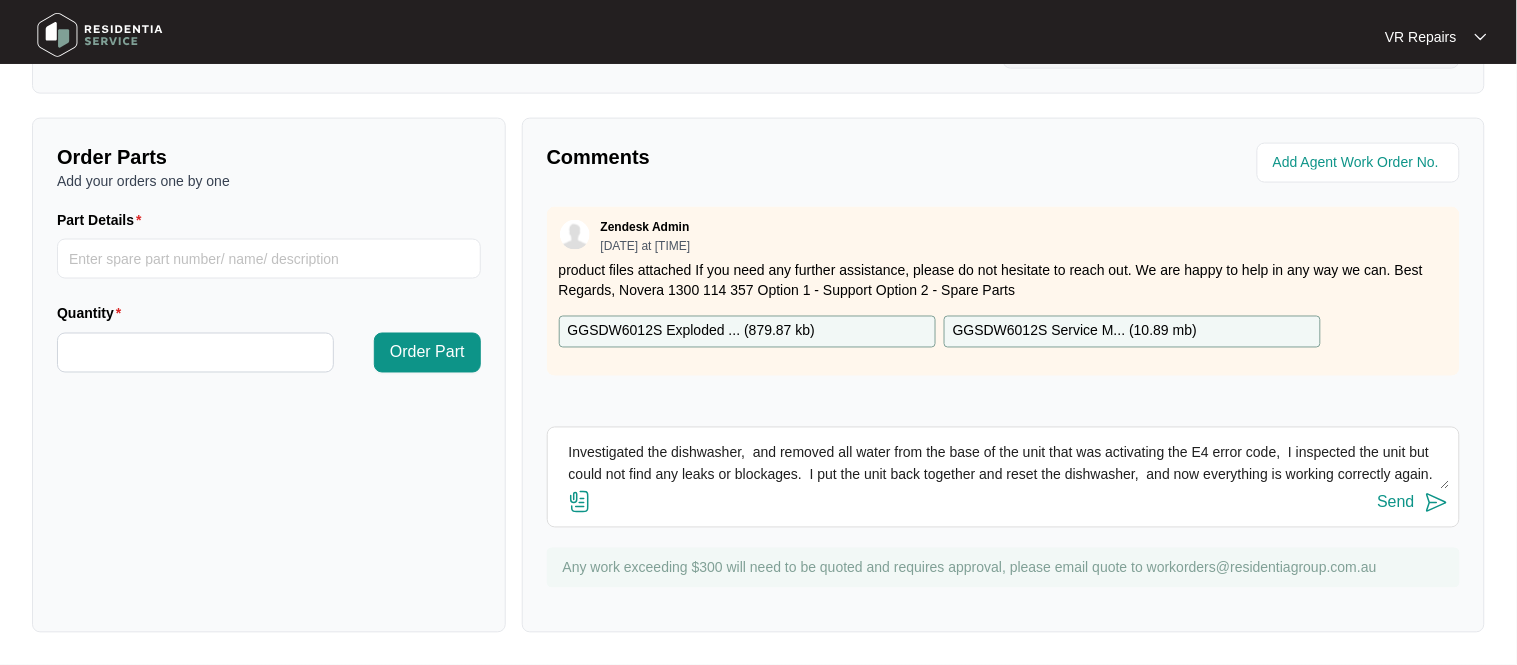 scroll, scrollTop: 21, scrollLeft: 0, axis: vertical 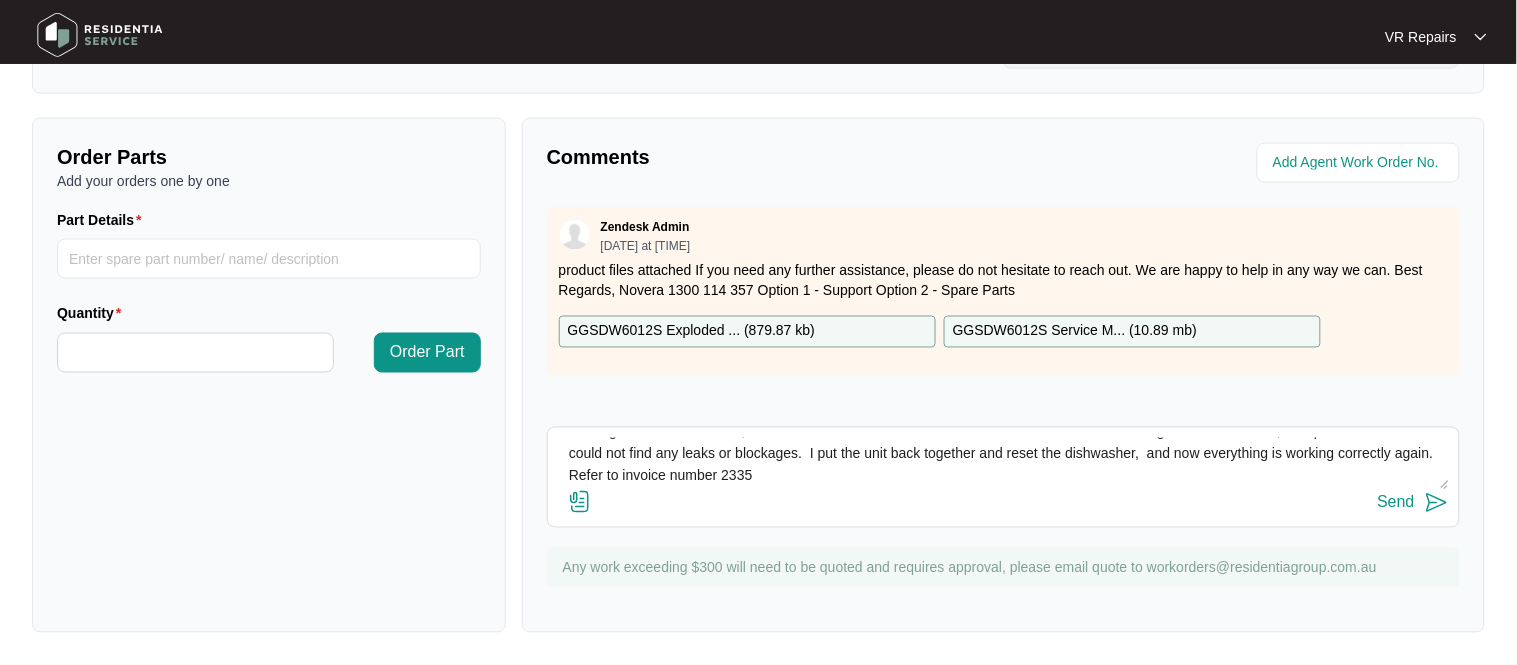 type on "Investigated the dishwasher,  and removed all water from the base of the unit that was activating the E4 error code,  I inspected the unit but could not find any leaks or blockages.  I put the unit back together and reset the dishwasher,  and now everything is working correctly again. Refer to invoice number 2335" 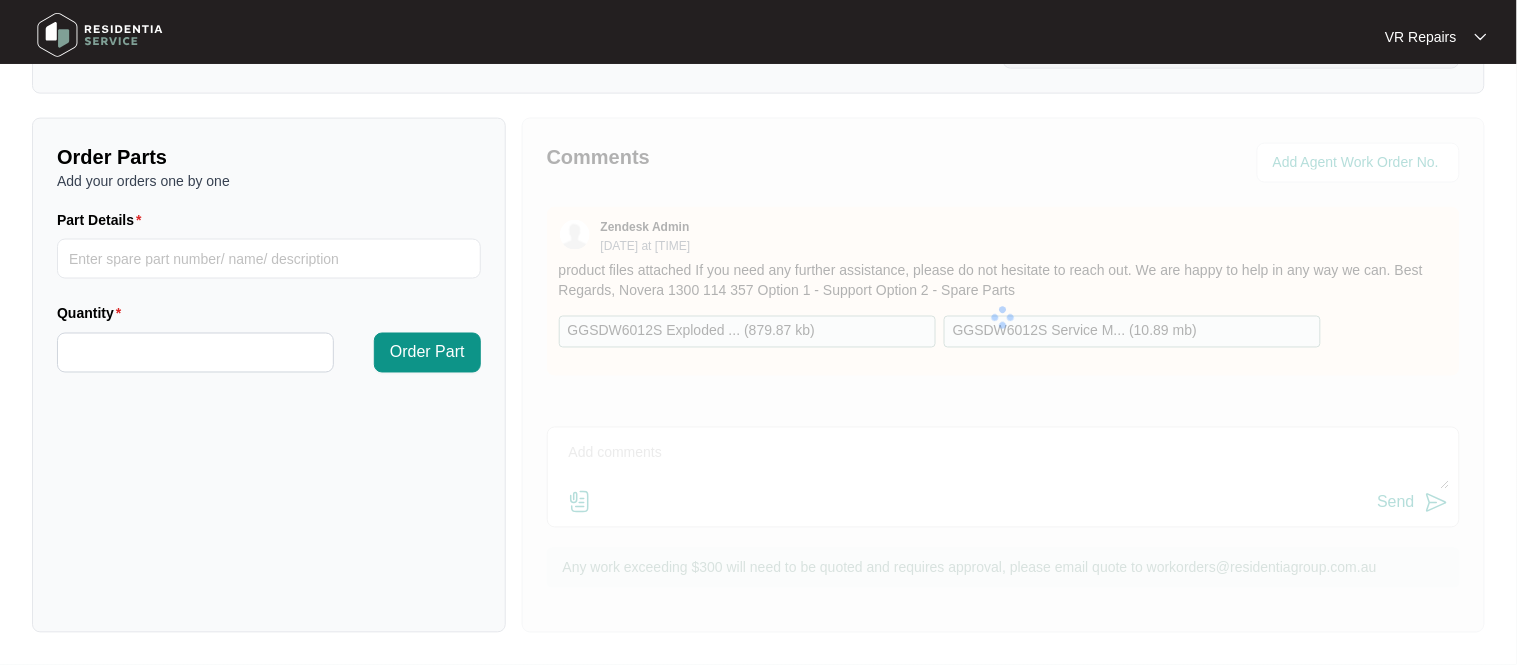 scroll, scrollTop: 0, scrollLeft: 0, axis: both 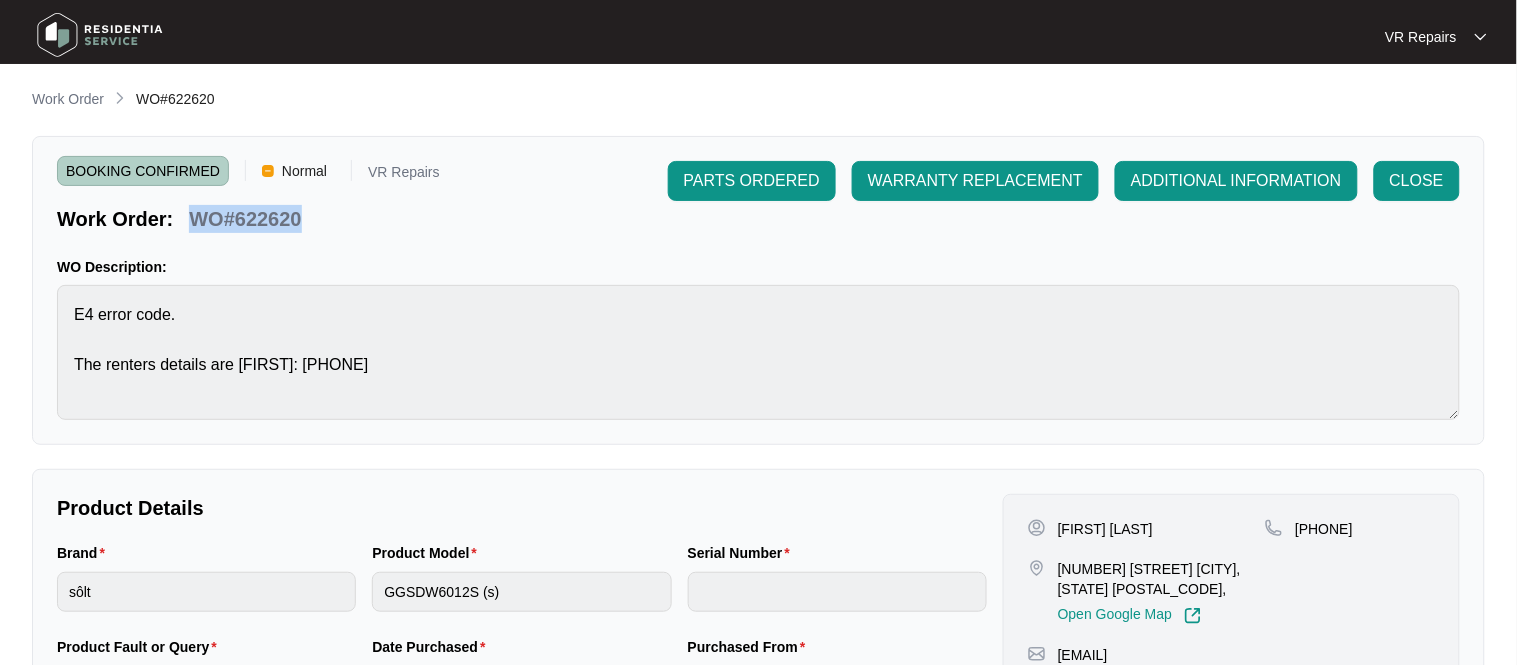 copy on "WO#622620" 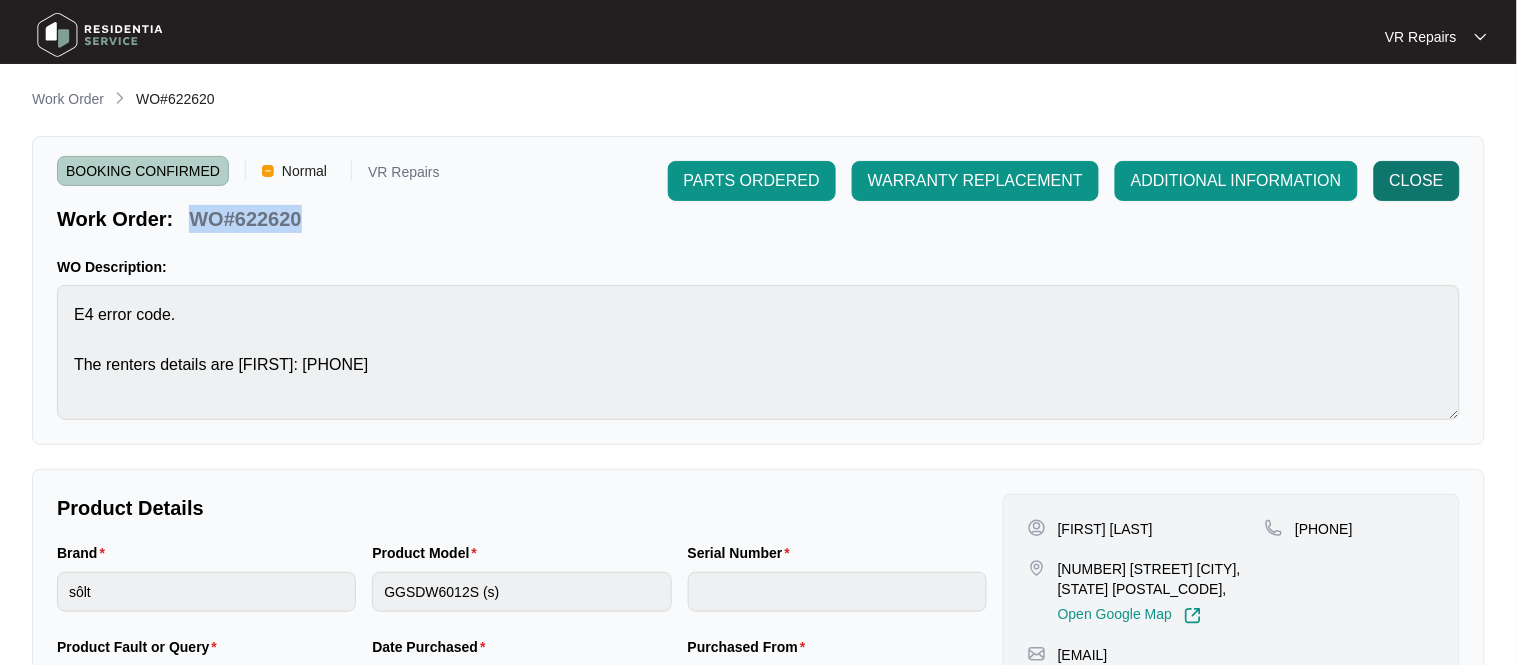 click on "CLOSE" at bounding box center [1417, 181] 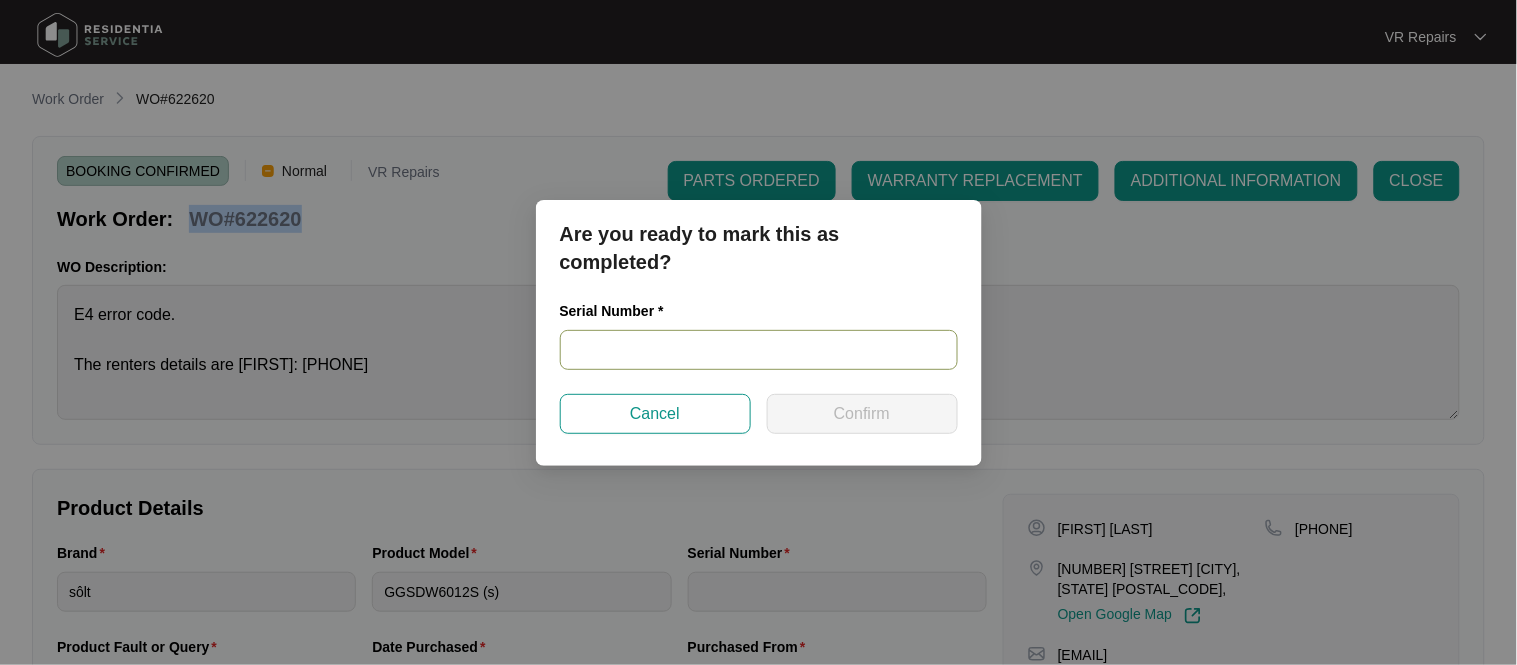 click at bounding box center (759, 350) 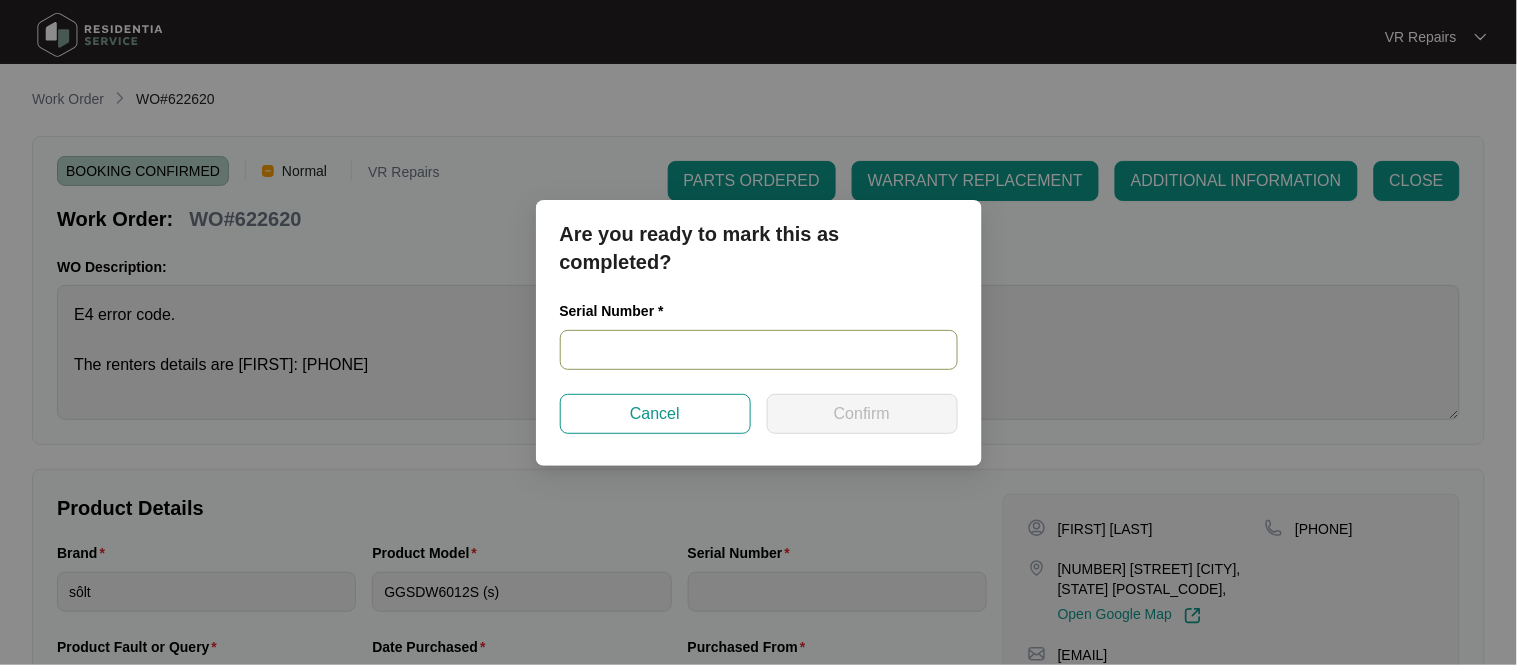 paste on "[CREDIT_CARD]" 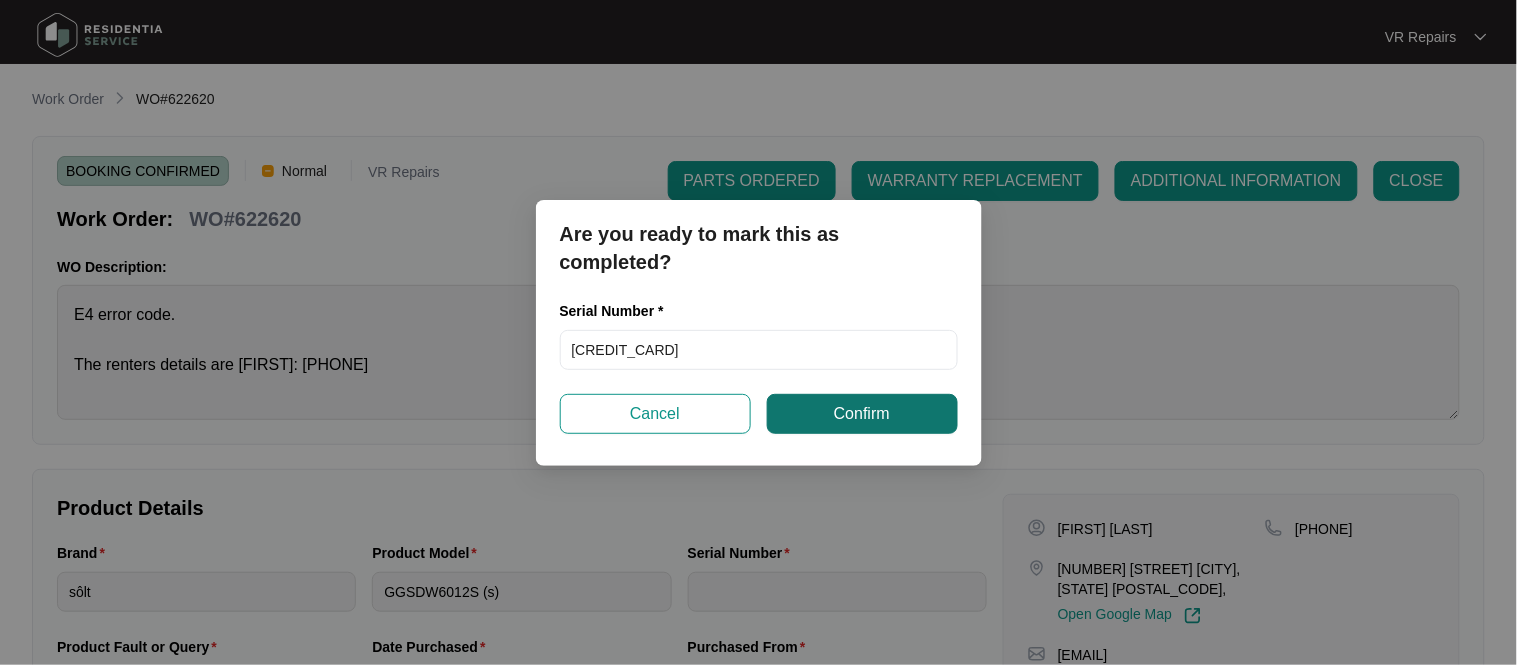 click on "Confirm" at bounding box center [862, 414] 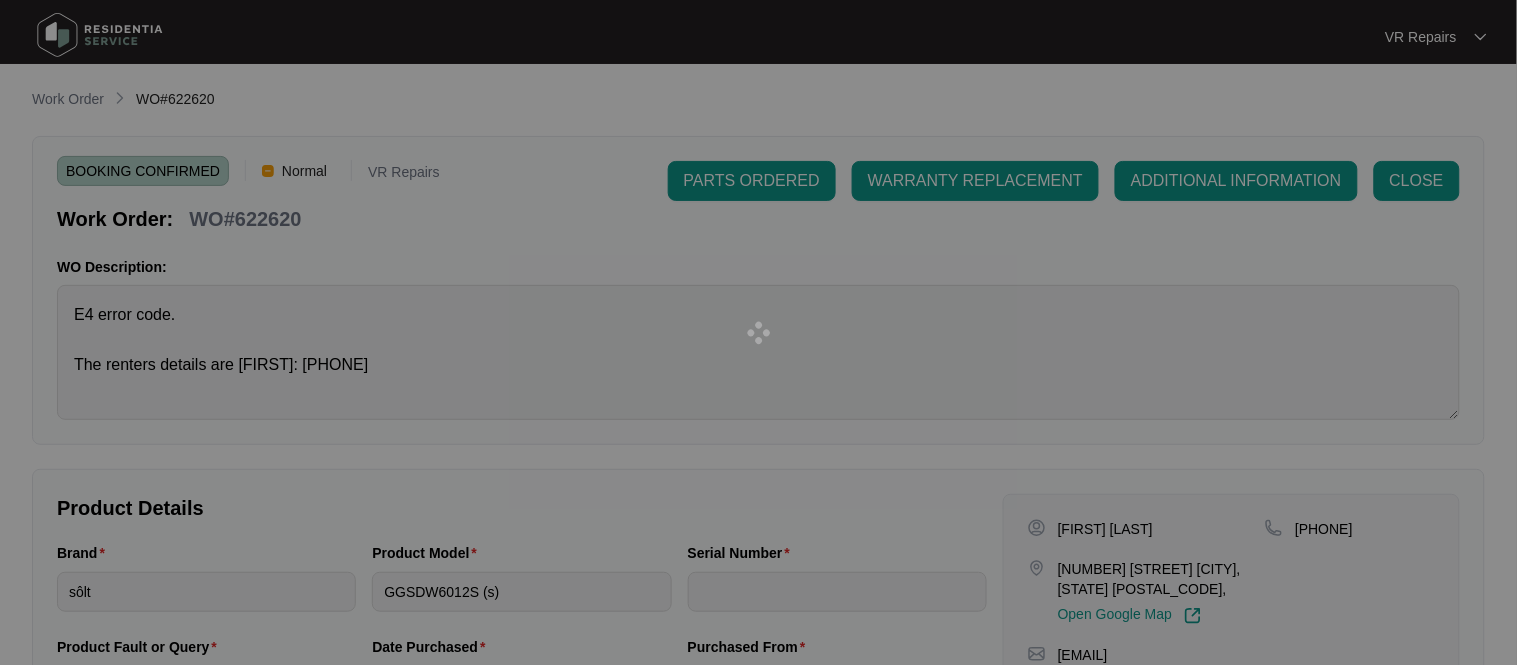 type on "[CREDIT_CARD]" 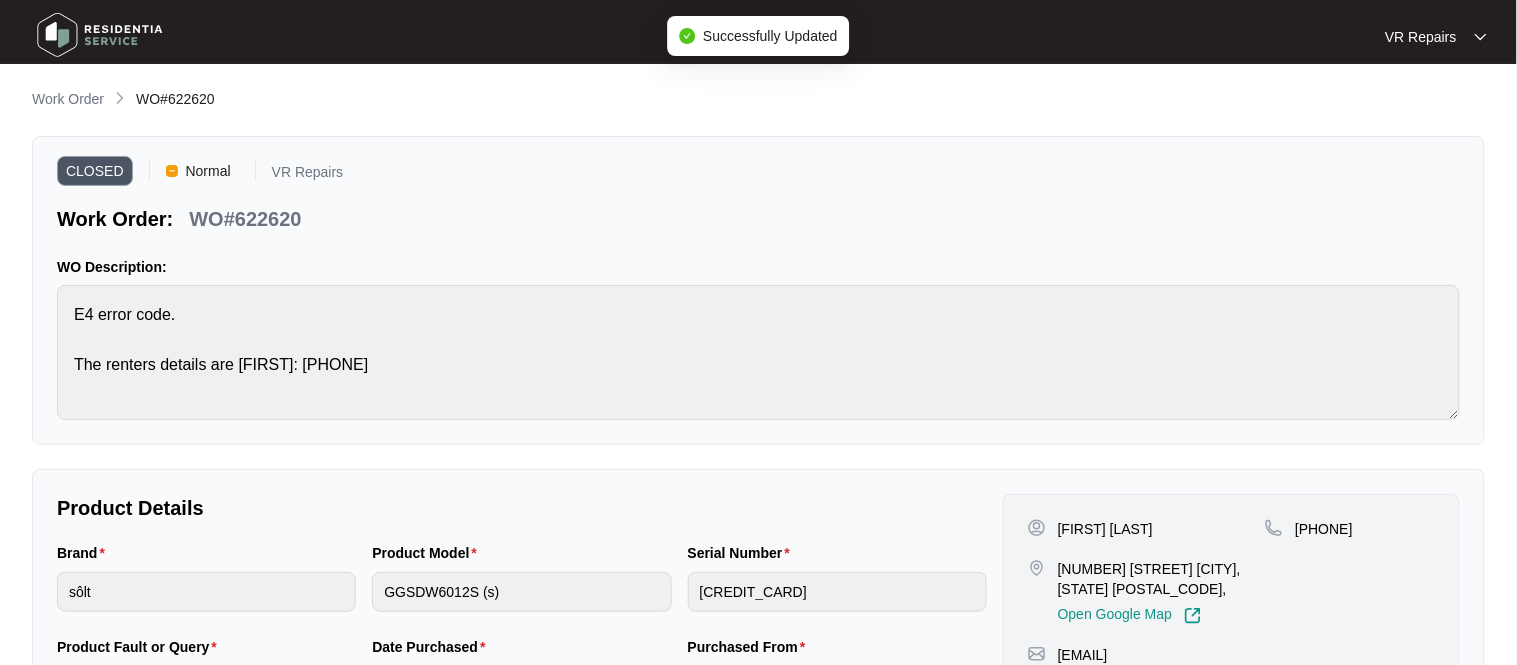 click on "WO#622620" at bounding box center [245, 219] 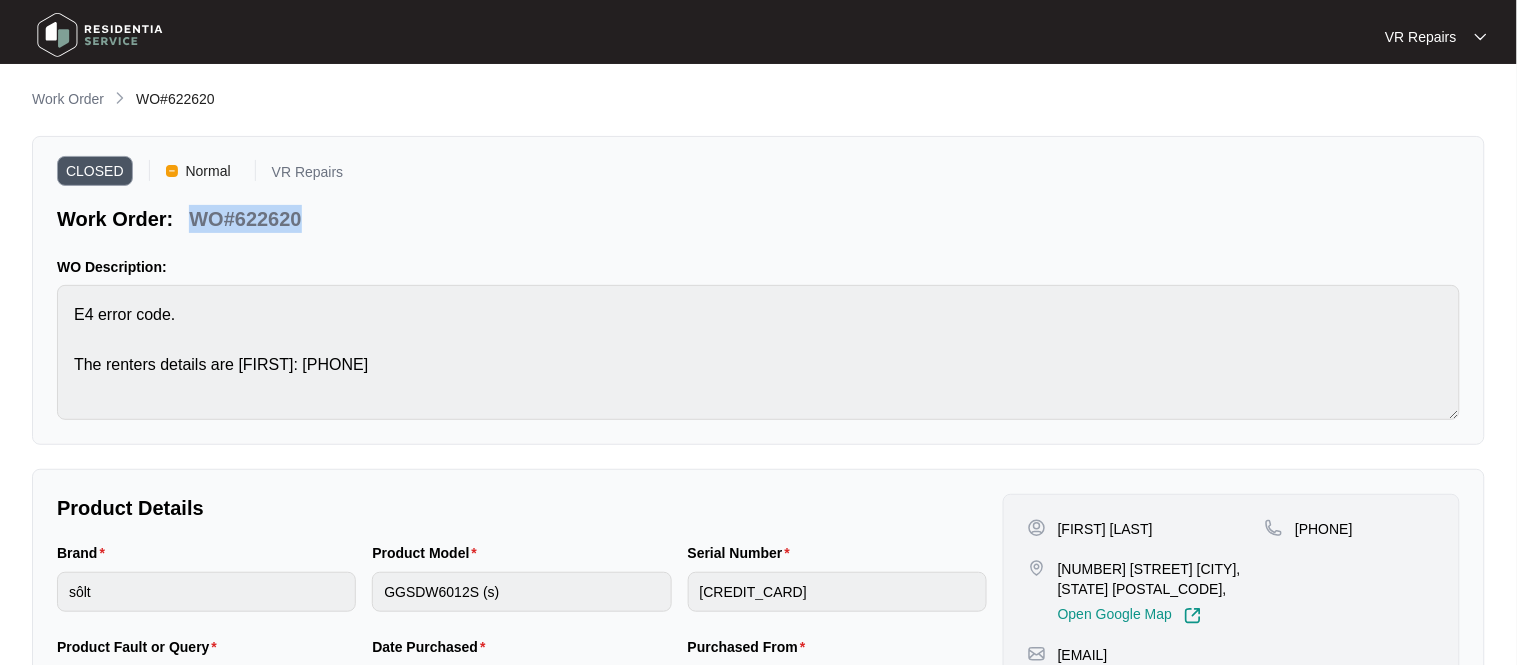 copy on "WO#622620" 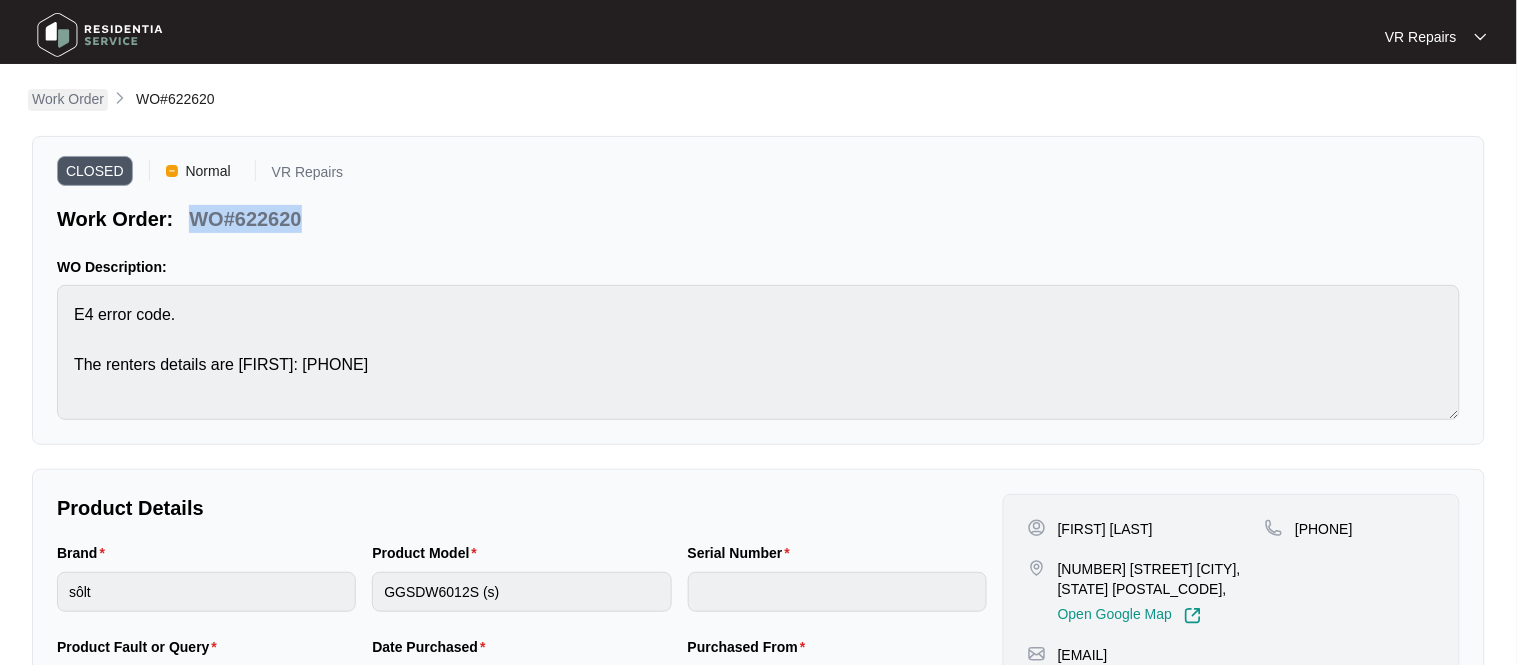 click on "Work Order" at bounding box center (68, 99) 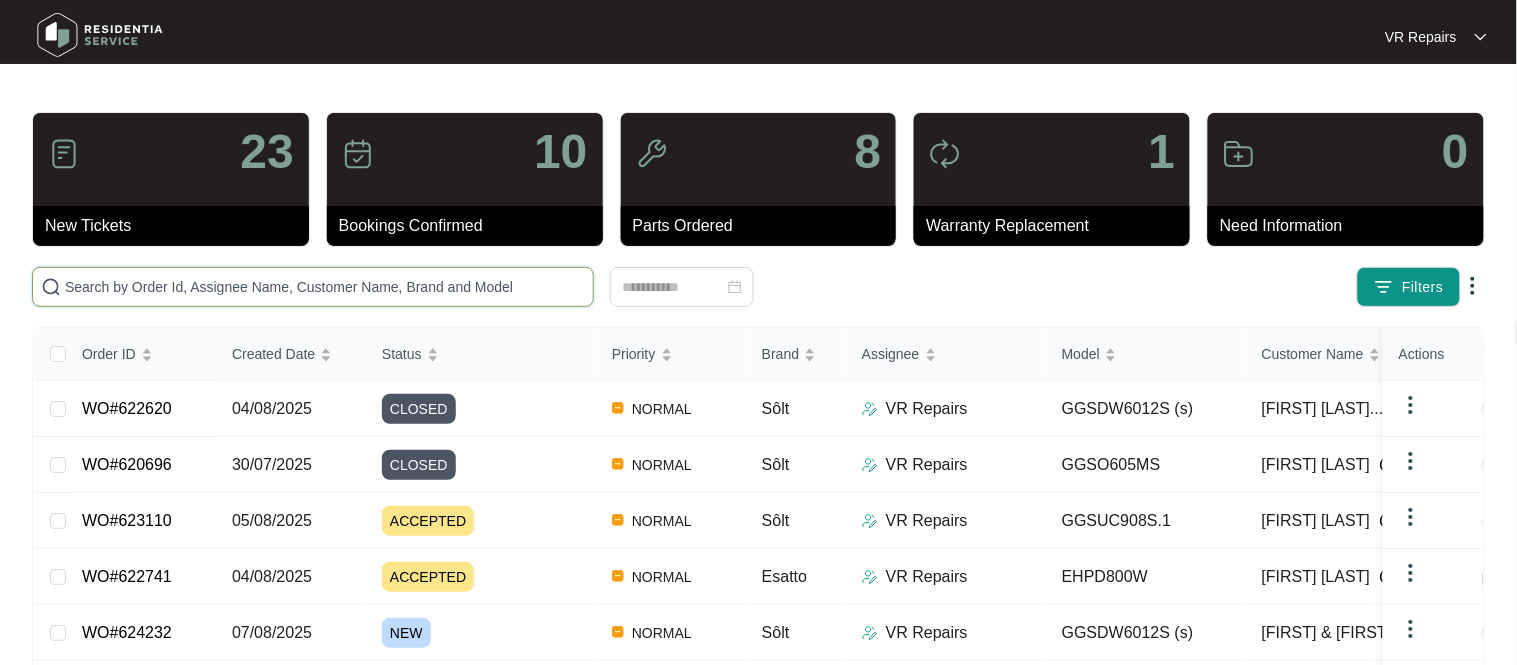 click at bounding box center (325, 287) 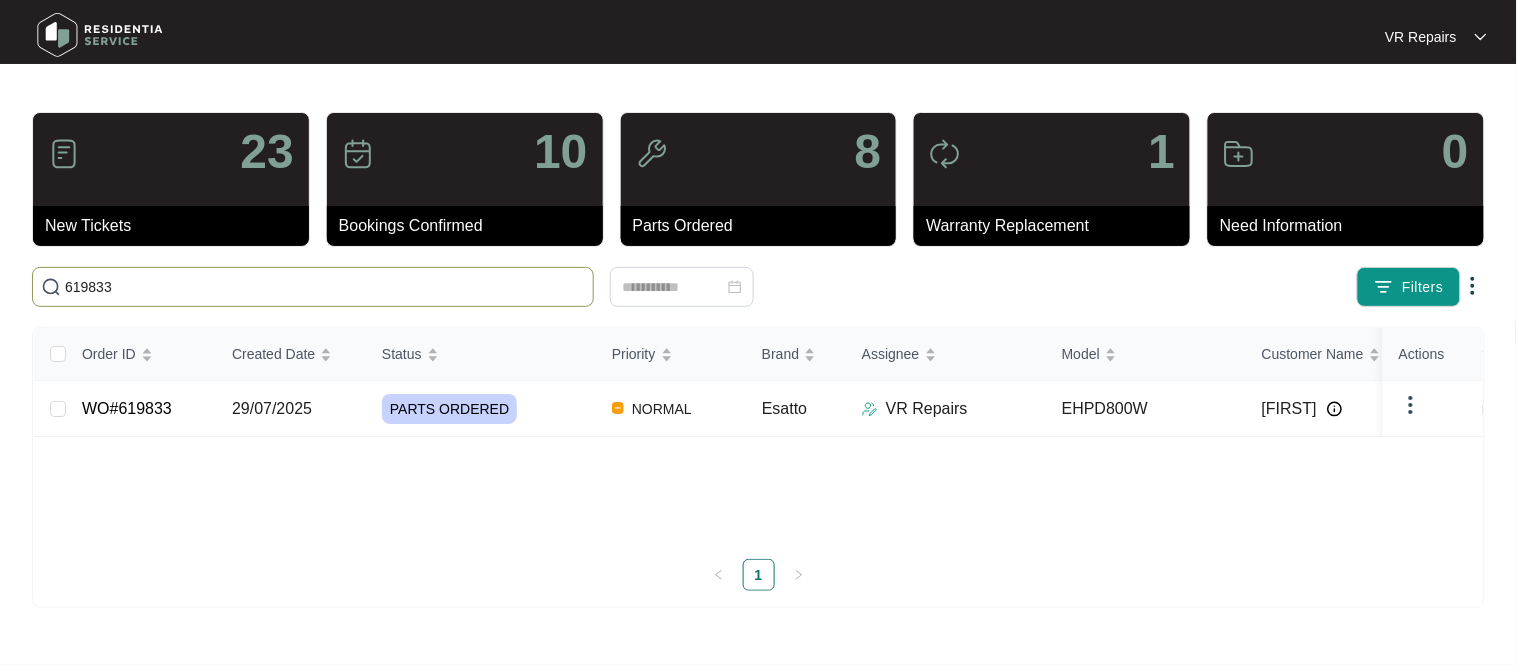 type on "619833" 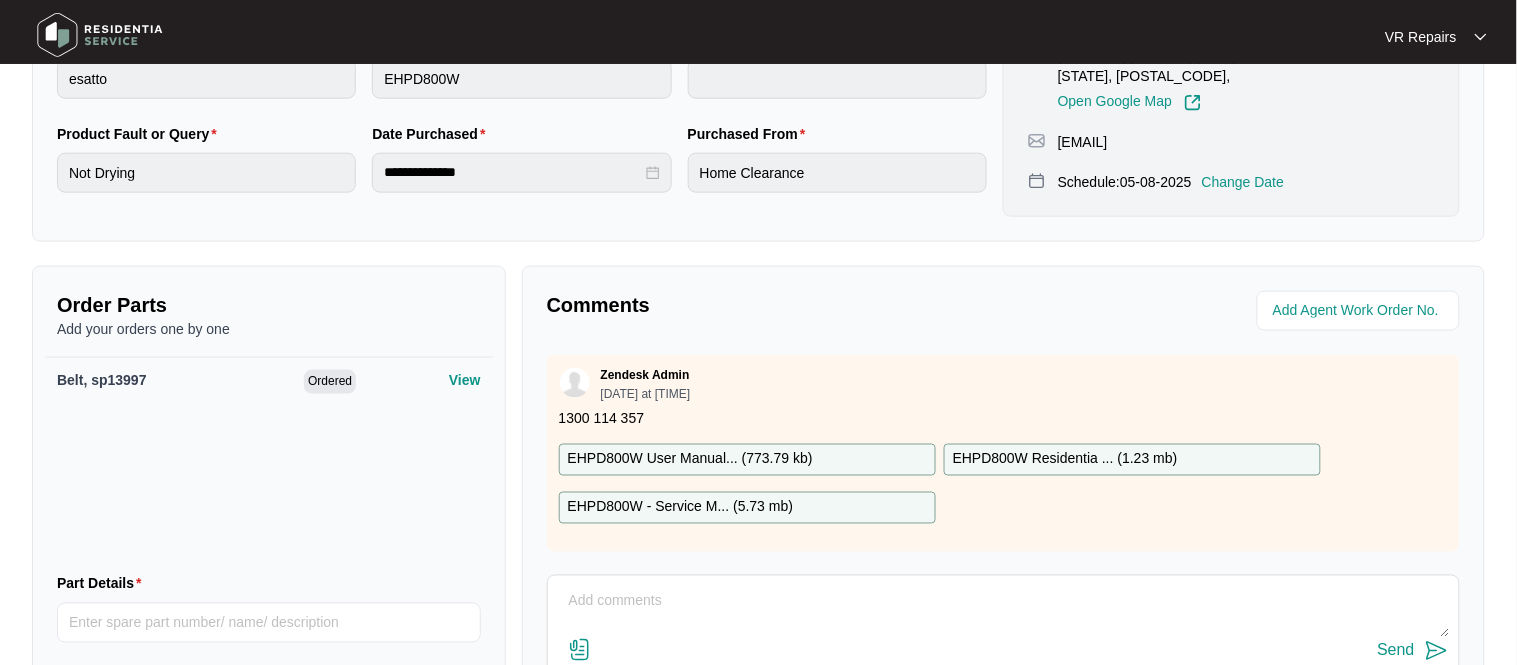 scroll, scrollTop: 526, scrollLeft: 0, axis: vertical 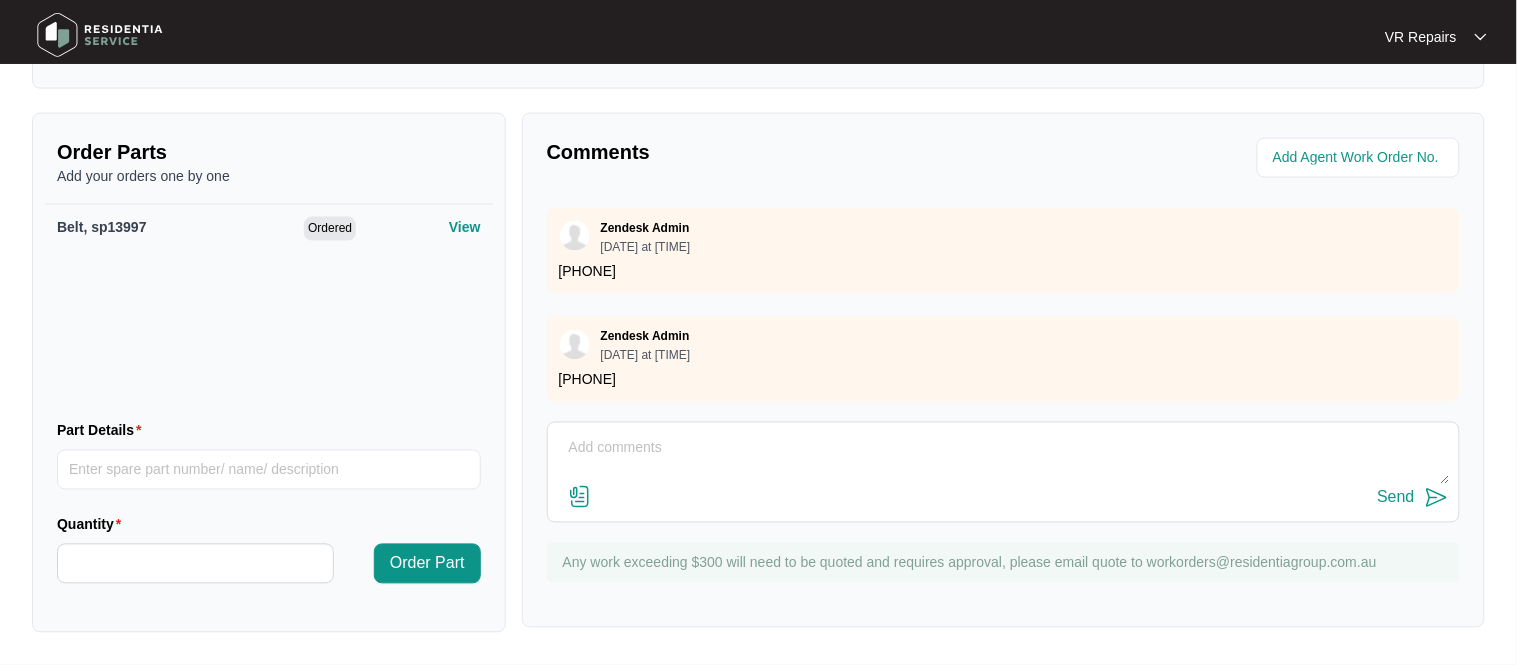 click at bounding box center [1003, 459] 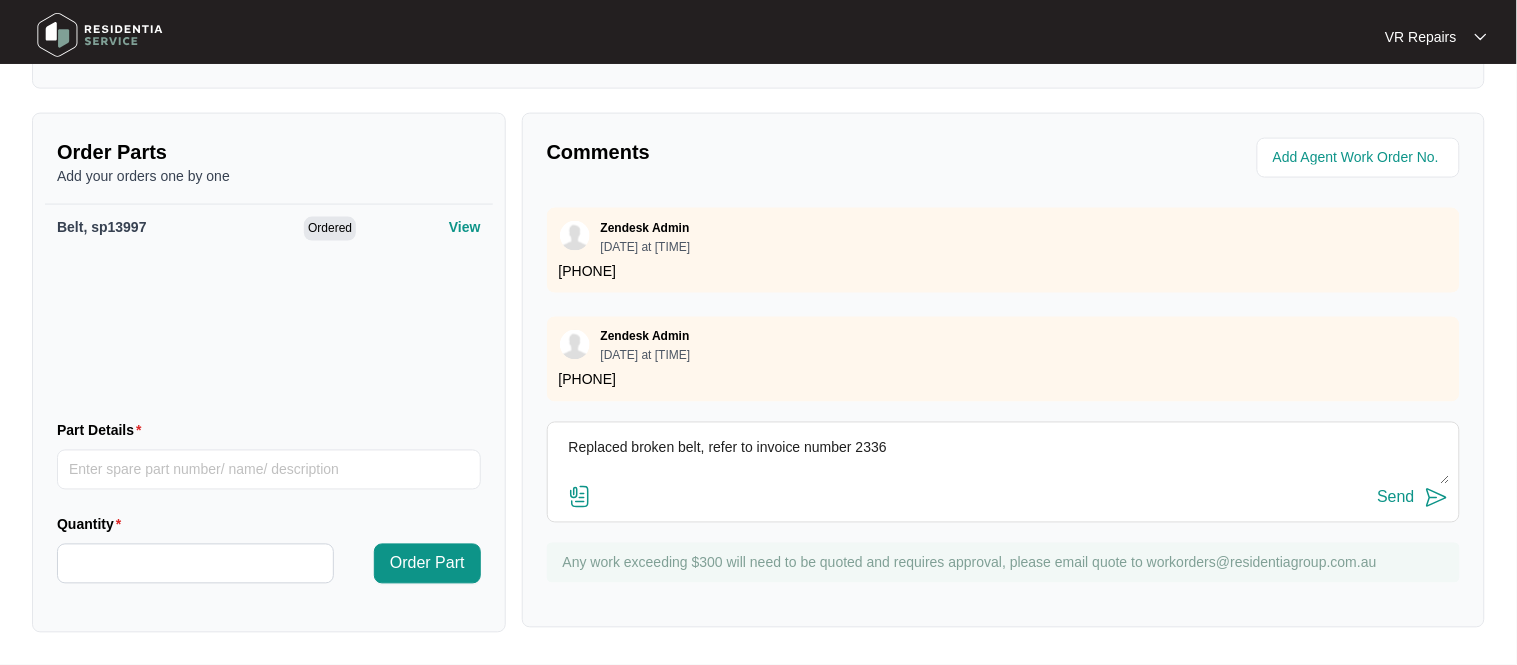 type on "Replaced broken belt, refer to invoice number 2336" 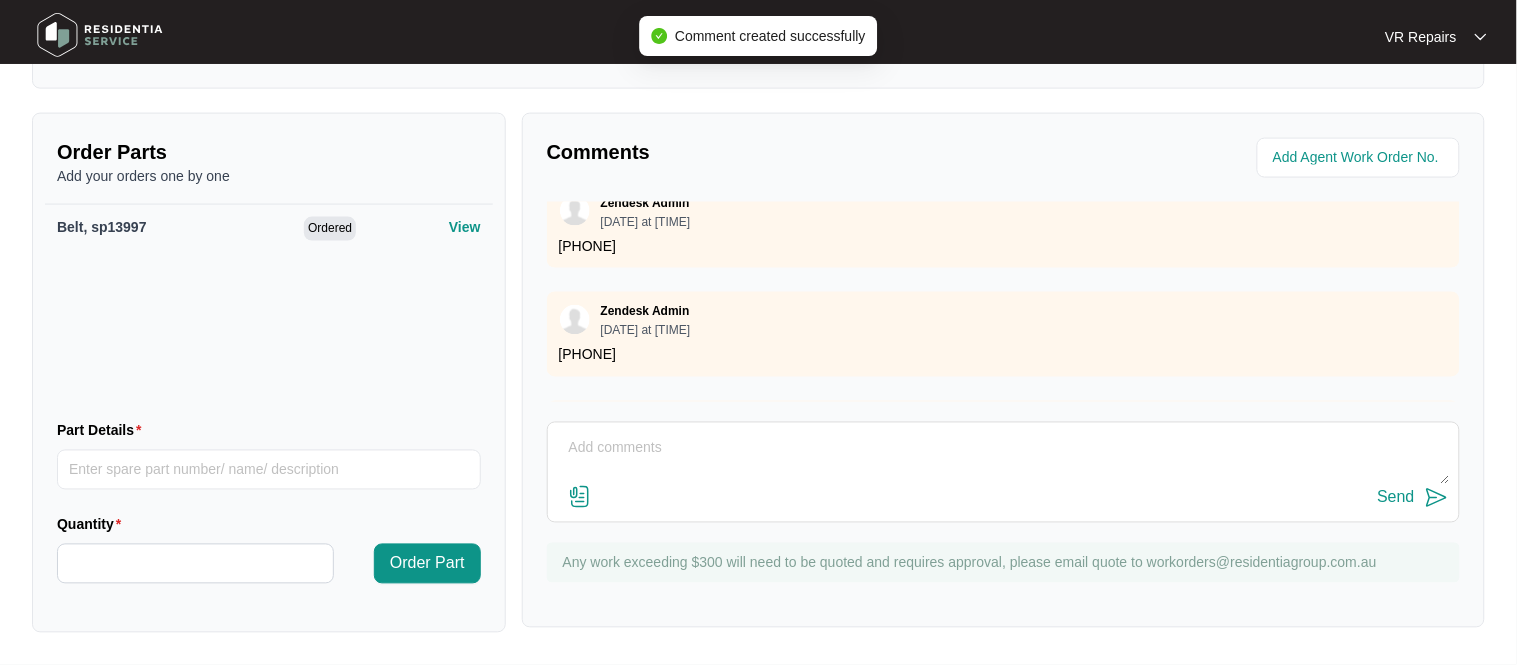 scroll, scrollTop: 0, scrollLeft: 0, axis: both 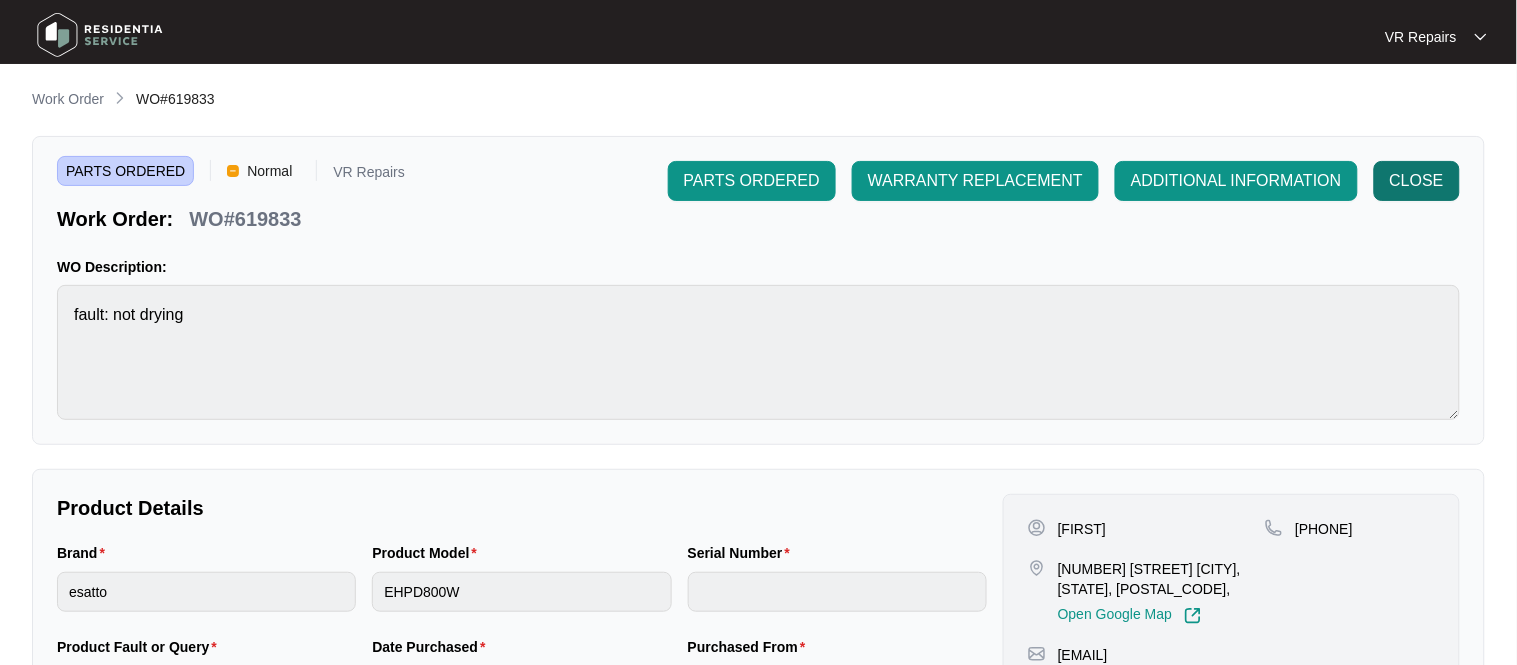 click on "CLOSE" at bounding box center (1417, 181) 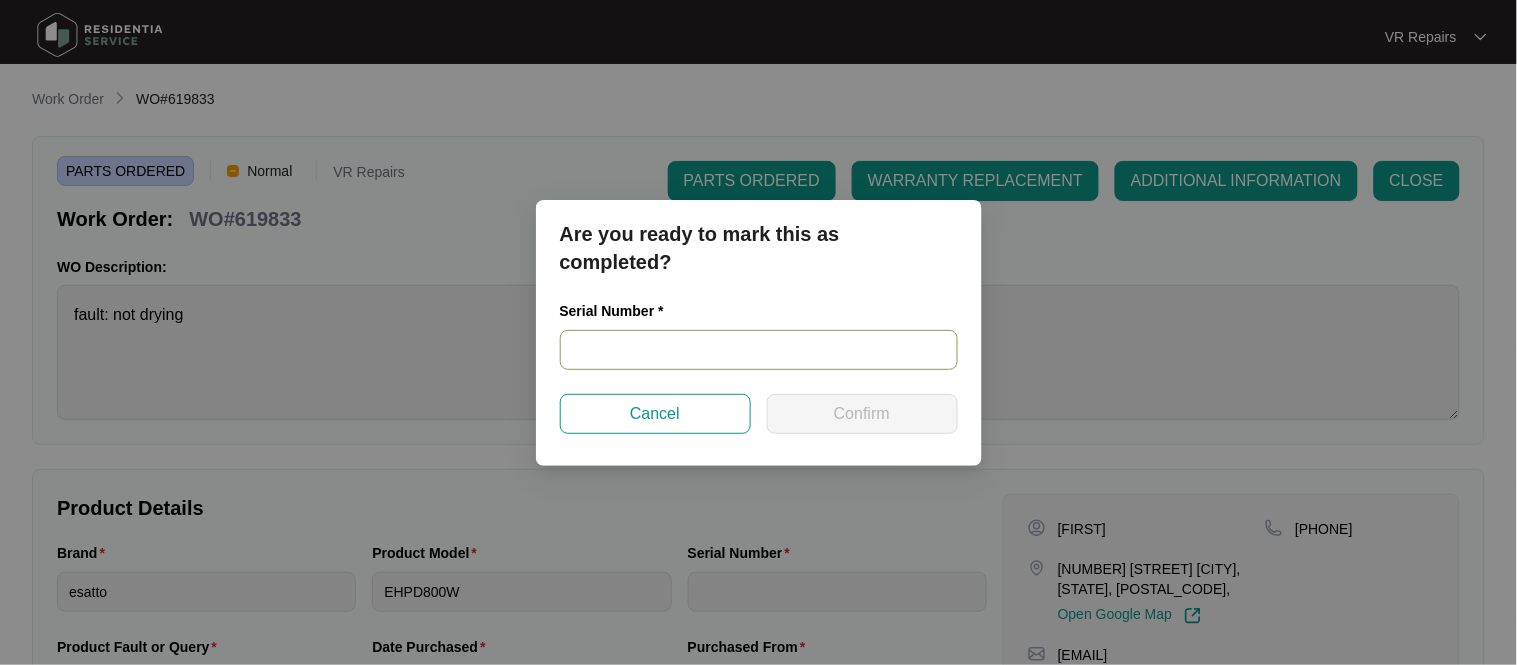 click at bounding box center (759, 350) 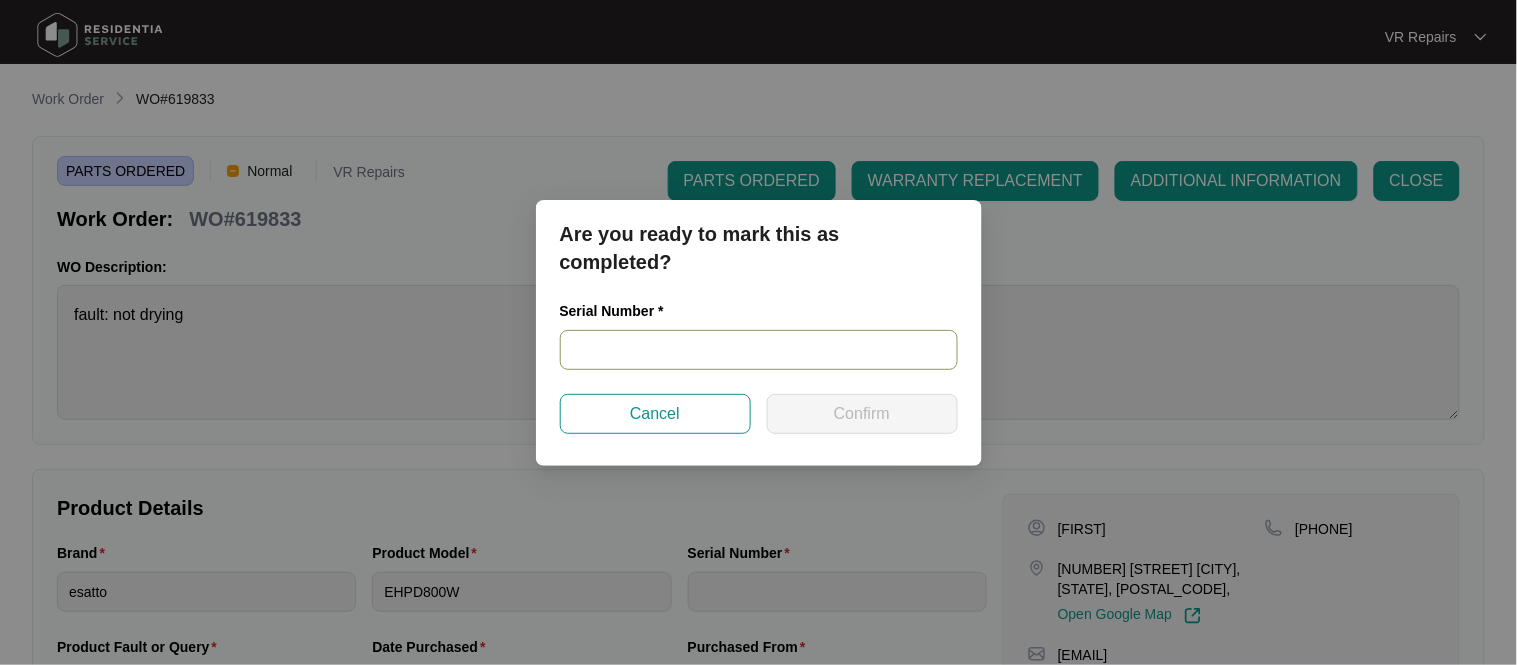 paste on "[CREDIT_CARD]" 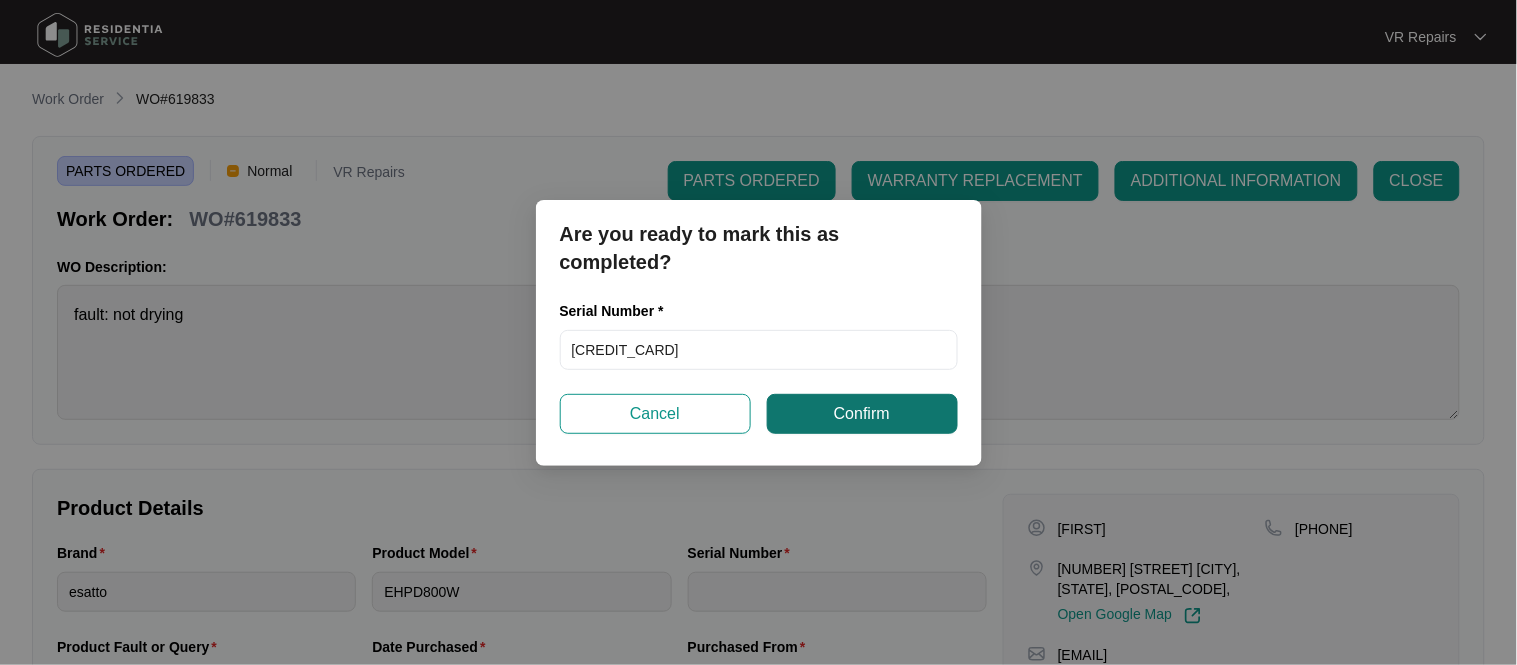 click on "Confirm" at bounding box center (862, 414) 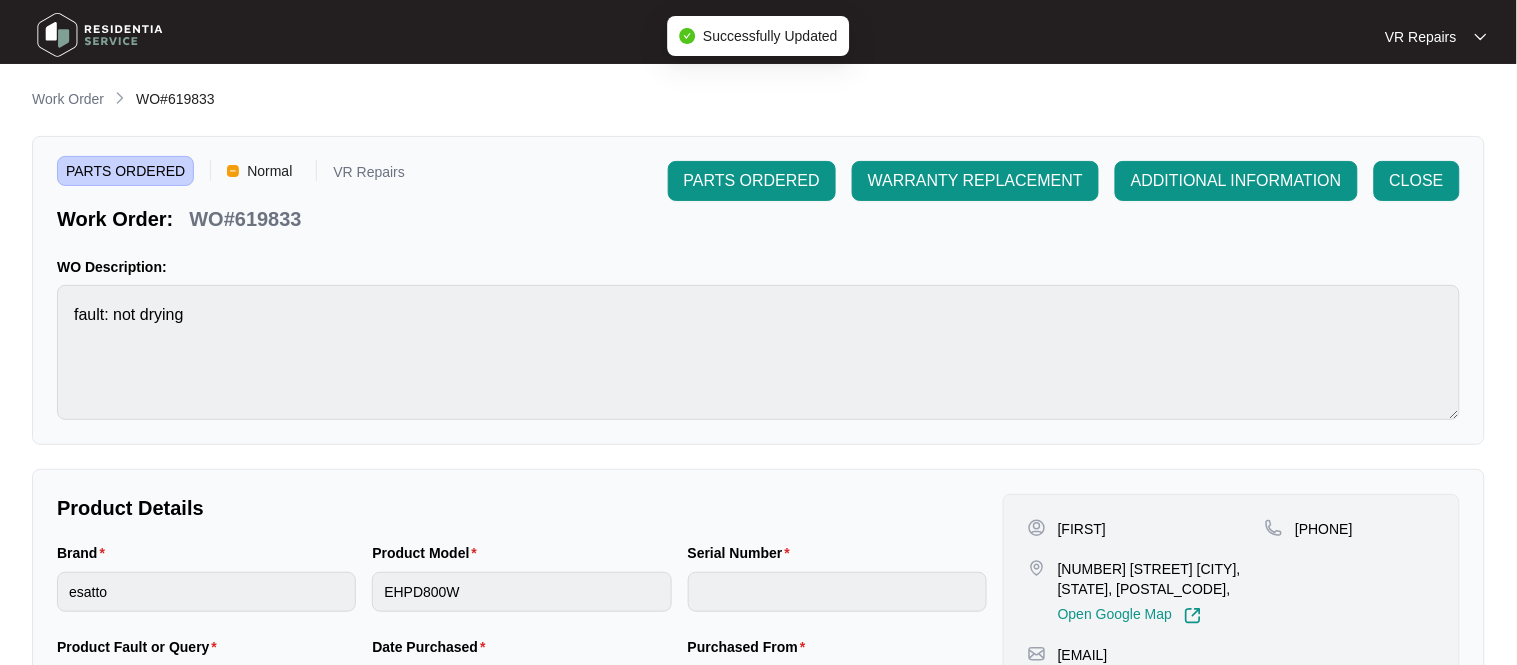 type on "[CREDIT_CARD]" 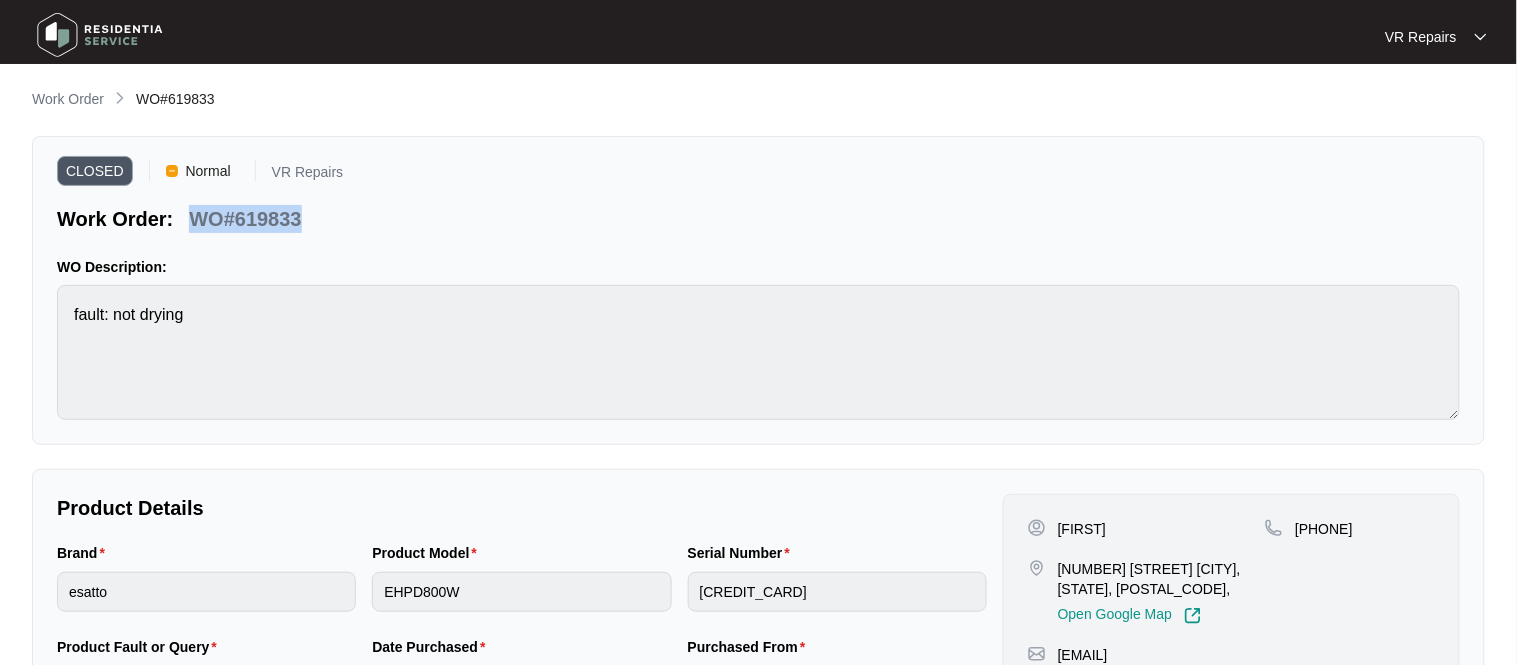 copy on "WO#619833" 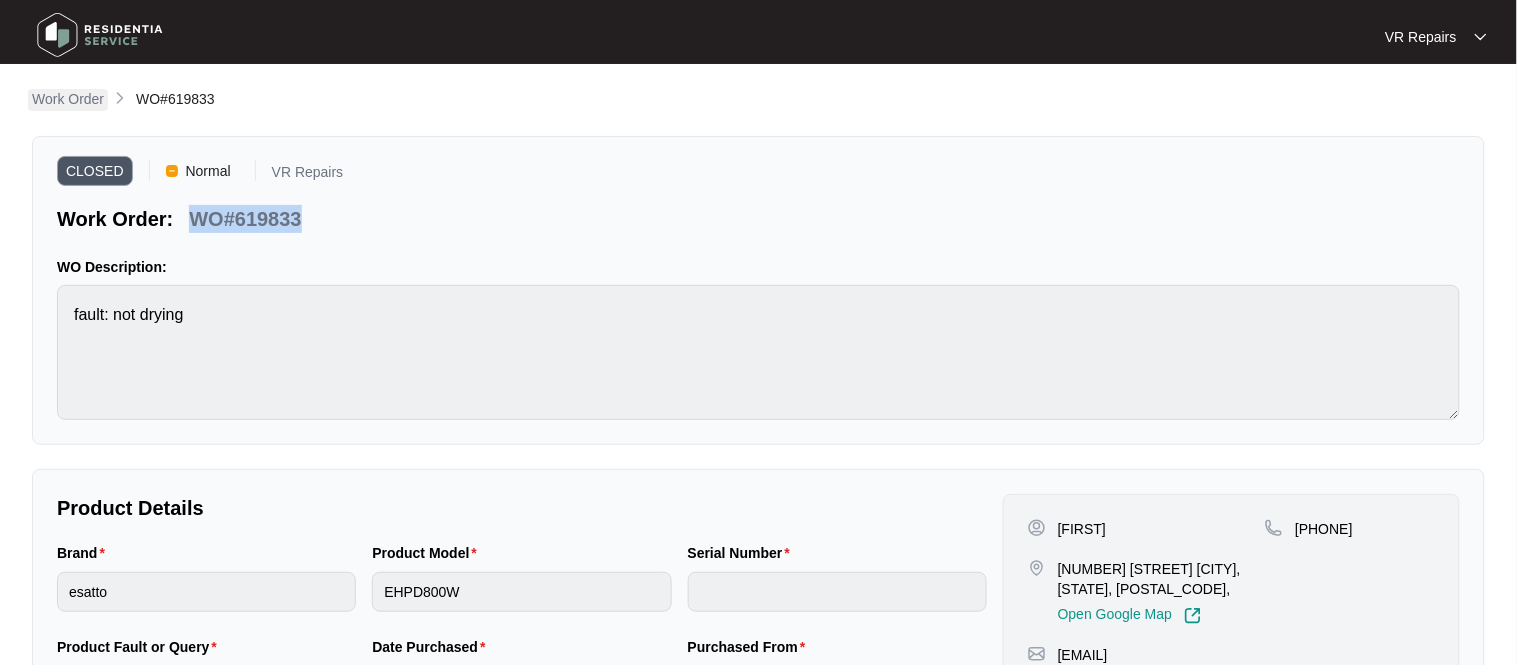 click on "Work Order" at bounding box center [68, 99] 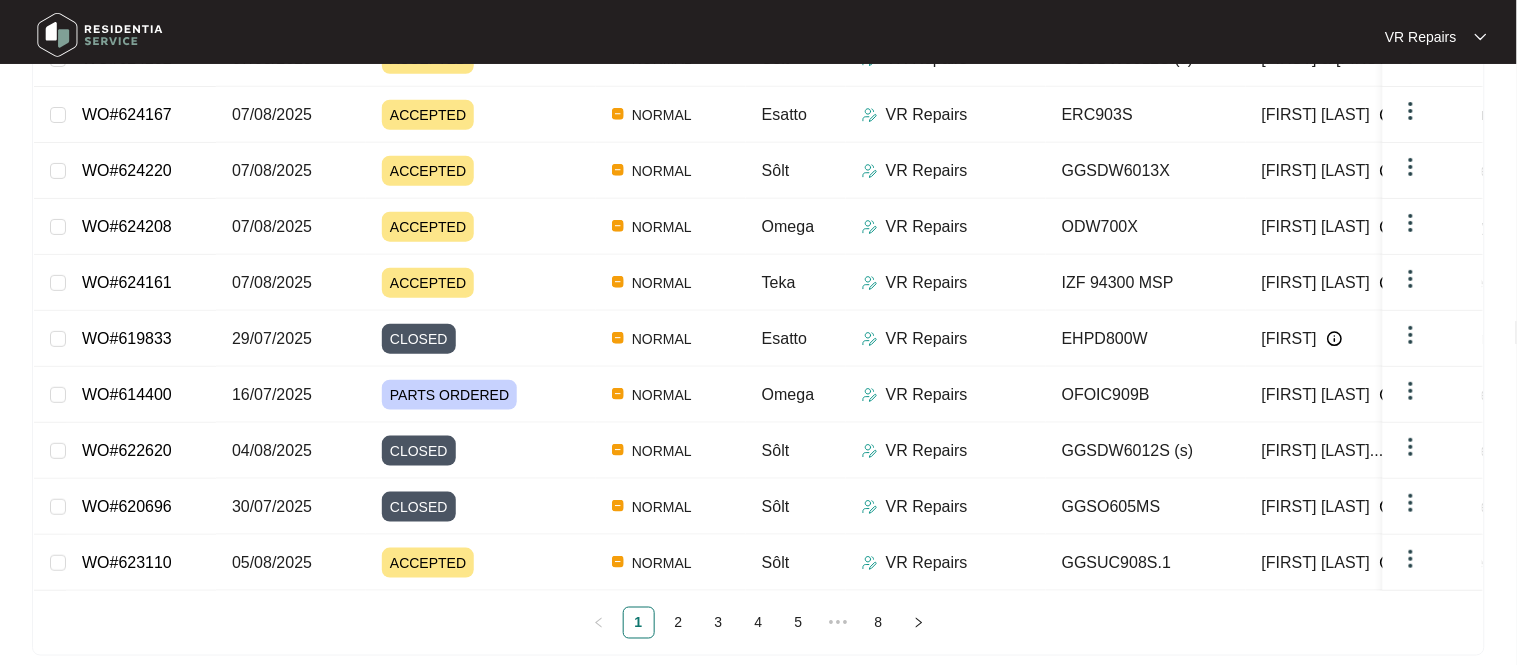 scroll, scrollTop: 377, scrollLeft: 0, axis: vertical 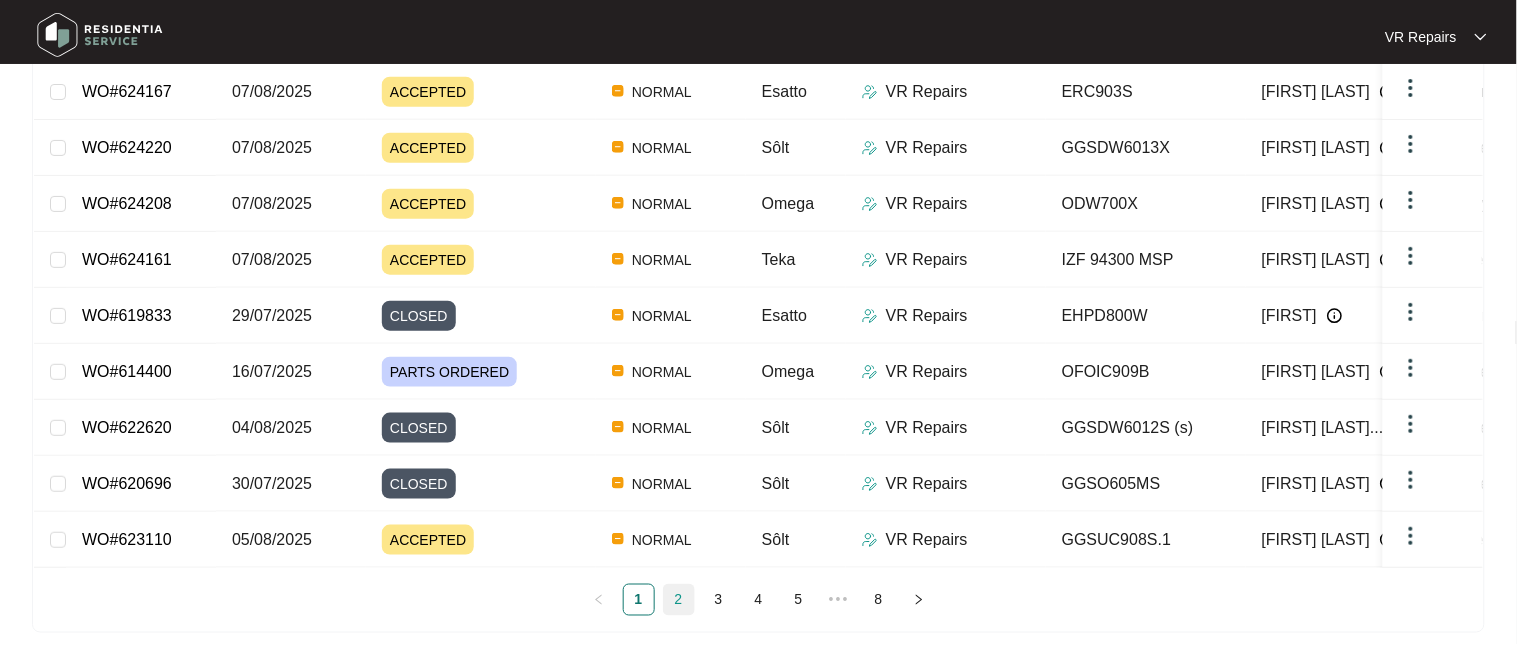 click on "2" at bounding box center [679, 600] 